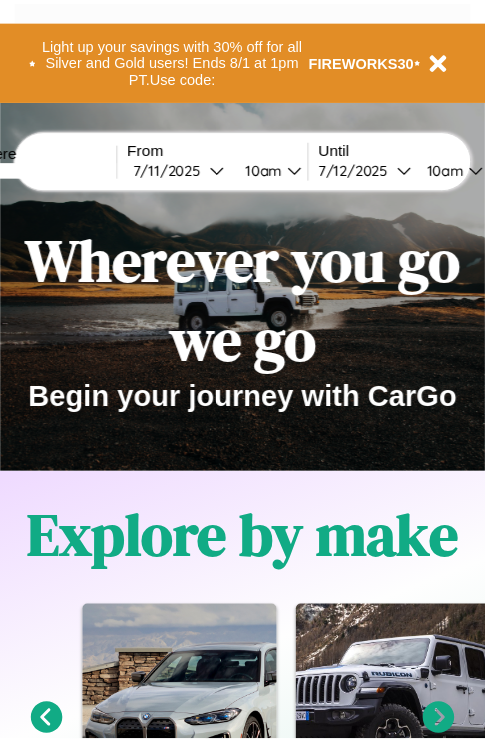 scroll, scrollTop: 0, scrollLeft: 0, axis: both 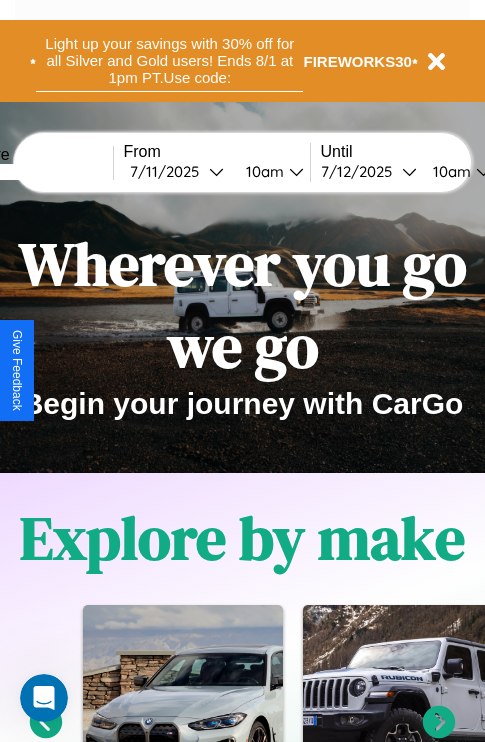 click on "Light up your savings with 30% off for all Silver and Gold users! Ends 8/1 at 1pm PT.  Use code:" at bounding box center (169, 61) 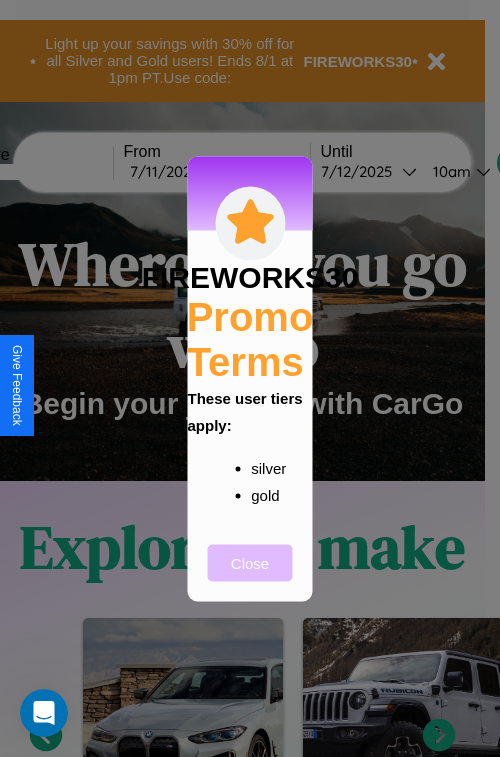 click on "Close" at bounding box center [250, 562] 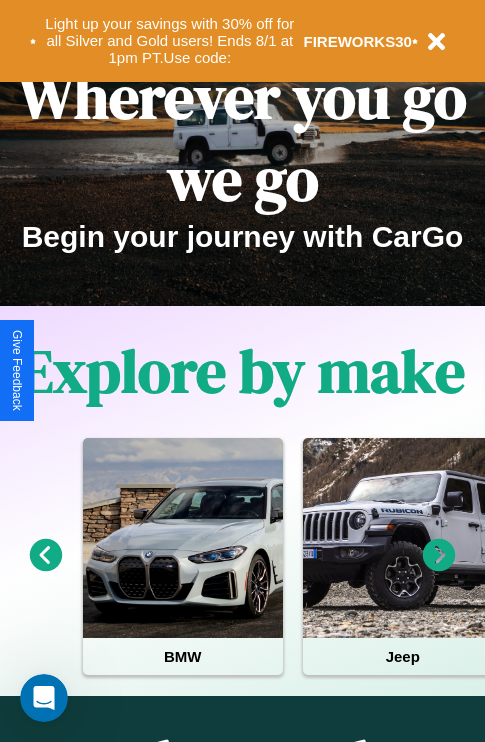 scroll, scrollTop: 1285, scrollLeft: 0, axis: vertical 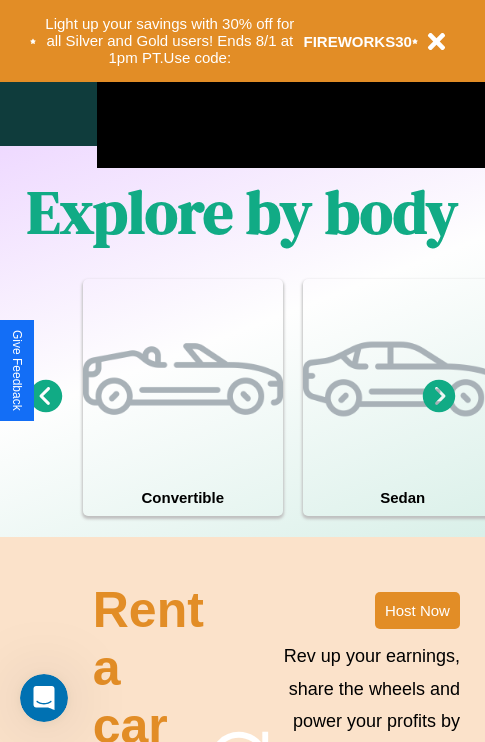 click 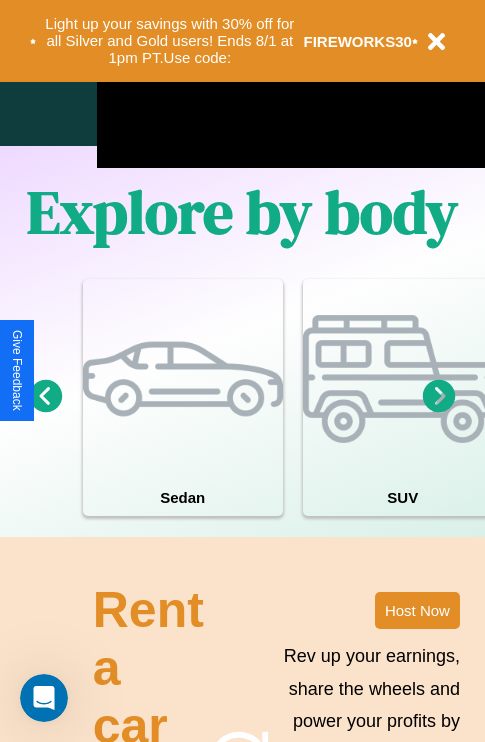 click 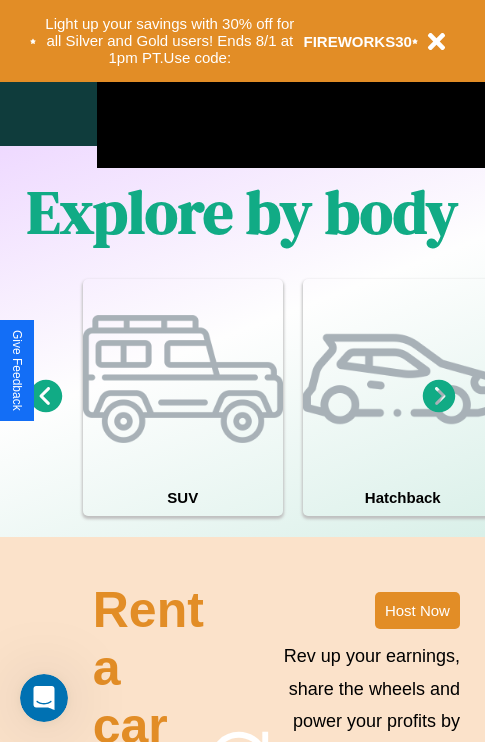 click 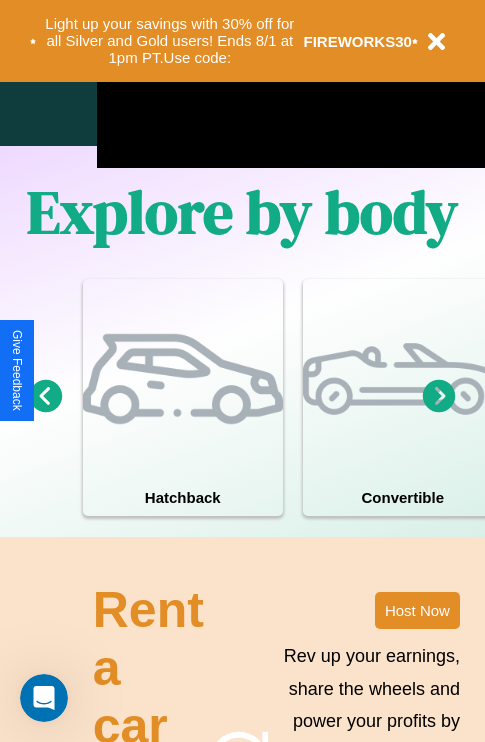 click 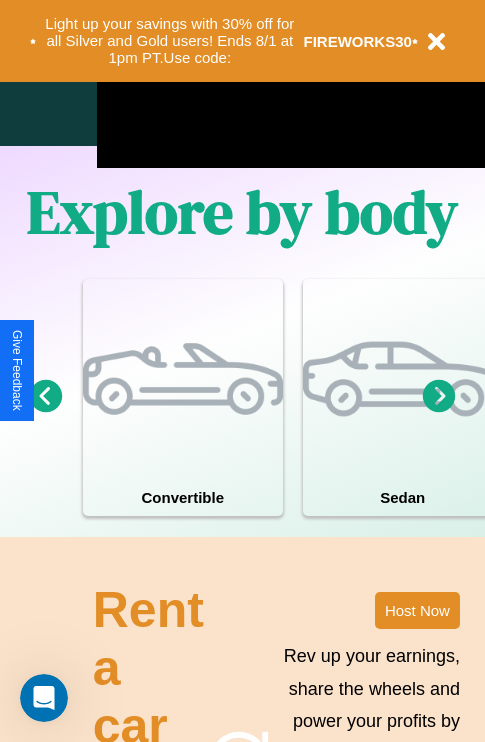 click 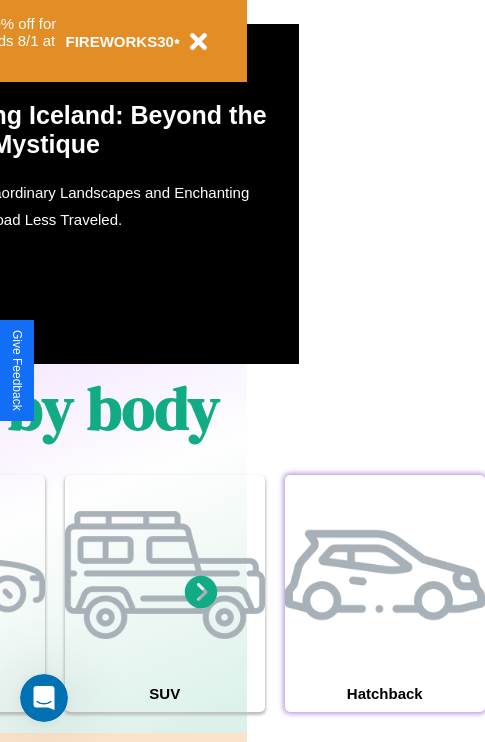 click at bounding box center [385, 575] 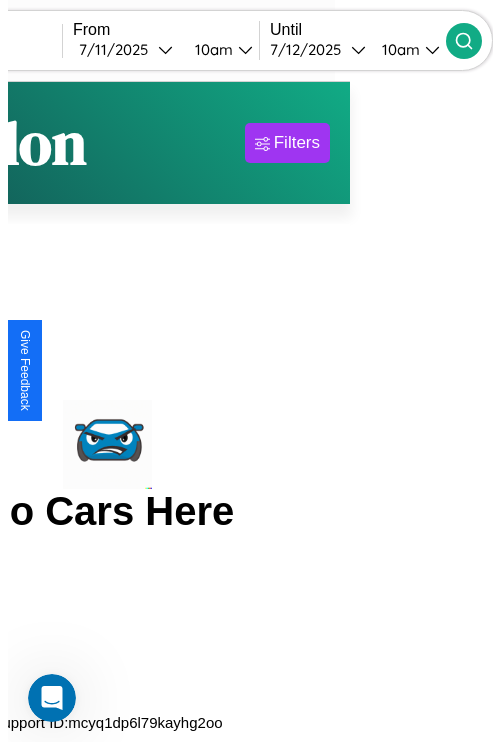 scroll, scrollTop: 0, scrollLeft: 0, axis: both 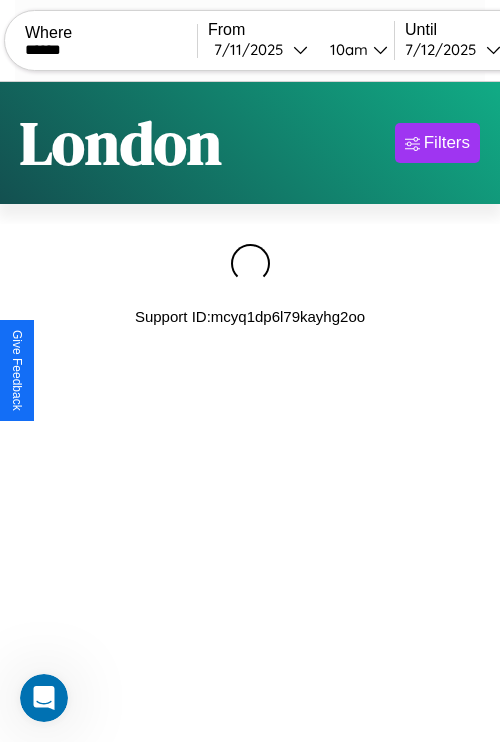type on "******" 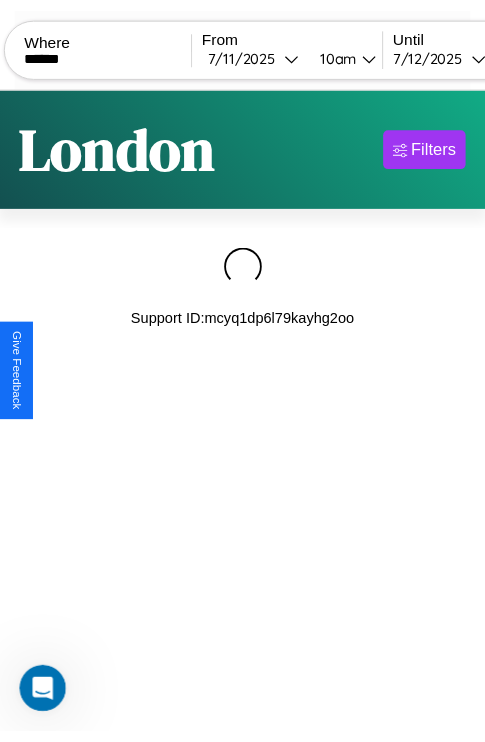scroll, scrollTop: 0, scrollLeft: 167, axis: horizontal 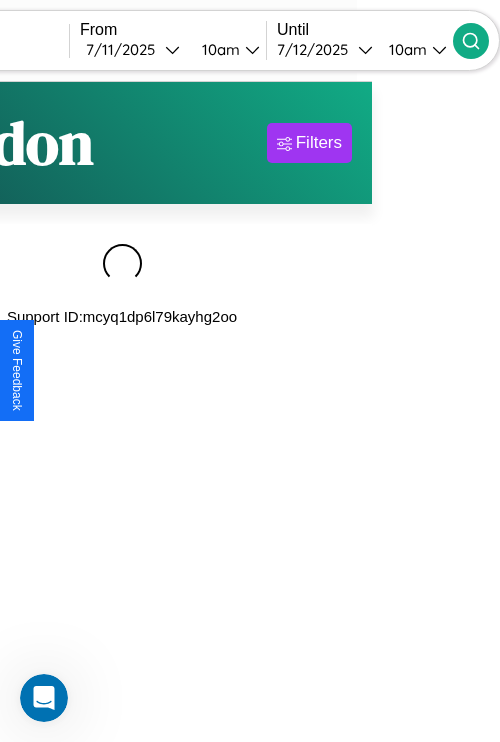 click 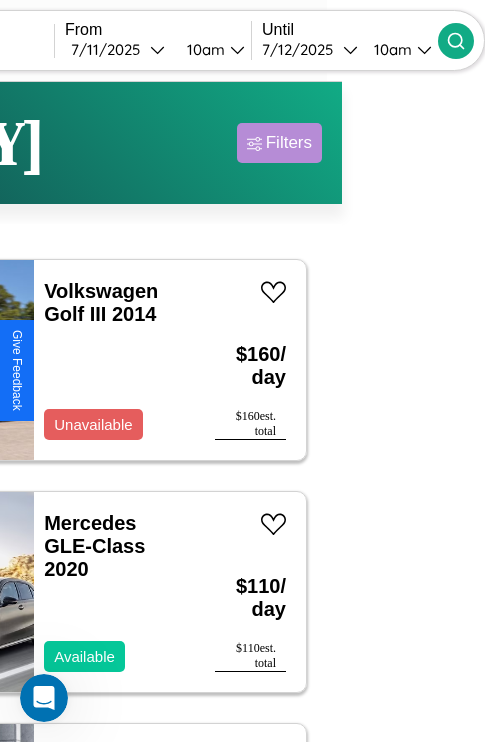 click on "Filters" at bounding box center [289, 143] 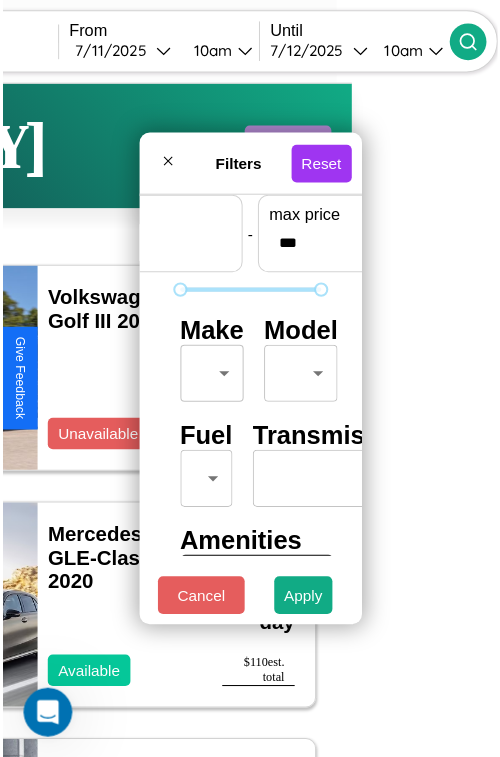scroll, scrollTop: 59, scrollLeft: 0, axis: vertical 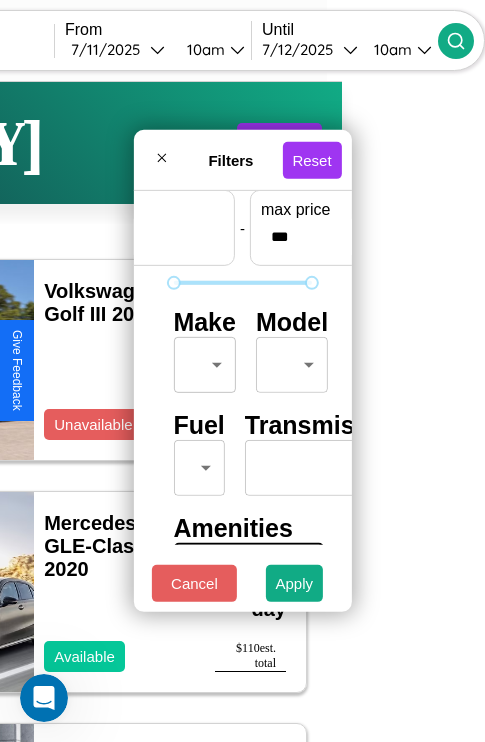 click on "CarGo Where ****** From 7 / 11 / 2025 10am Until 7 / 12 / 2025 10am Become a Host Login Sign Up Lisbon Filters 142  cars in this area These cars can be picked up in this city. Volkswagen   Golf III   2014 Unavailable $ 160  / day $ 160  est. total Mercedes   GLE-Class   2020 Available $ 110  / day $ 110  est. total Volvo   VNX   2016 Available $ 150  / day $ 150  est. total Jaguar   XK8   2014 Available $ 50  / day $ 50  est. total Maserati   MC20   2014 Available $ 110  / day $ 110  est. total Audi   RS e-tron GT   2020 Available $ 40  / day $ 40  est. total Acura   TLX   2014 Available $ 100  / day $ 100  est. total Infiniti   QX50   2023 Available $ 30  / day $ 30  est. total Honda   NC700XDL (NC700X DCT)   2017 Available $ 160  / day $ 160  est. total Tesla   Model Y   2018 Available $ 120  / day $ 120  est. total Maserati   228   2018 Available $ 50  / day $ 50  est. total Jaguar   XJ12   2020 Available $ 80  / day $ 80  est. total Kia   K5   2016 Available $ 50  / day $ 50  est. total Lamborghini     $" at bounding box center (99, 412) 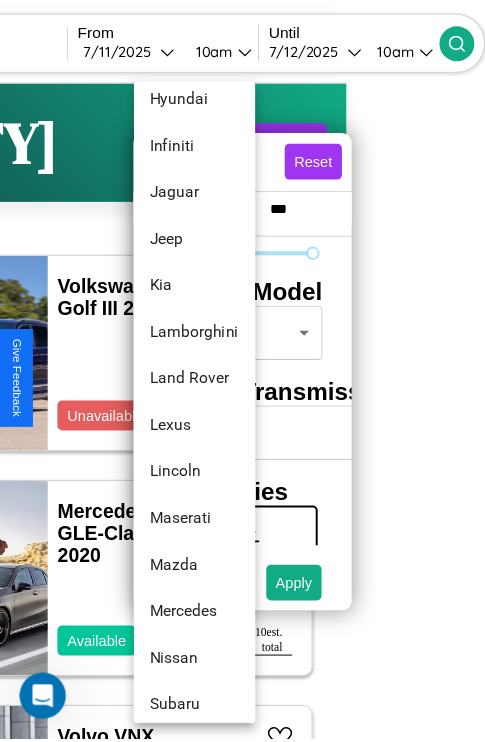 scroll, scrollTop: 1083, scrollLeft: 0, axis: vertical 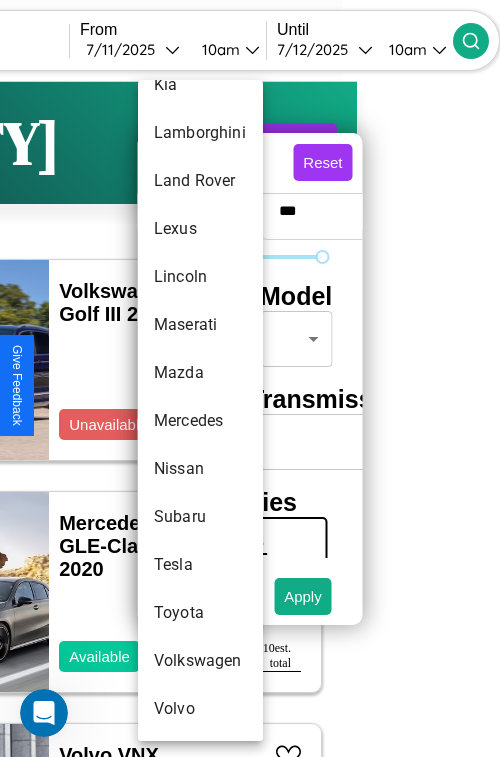 click on "Volvo" at bounding box center (200, 709) 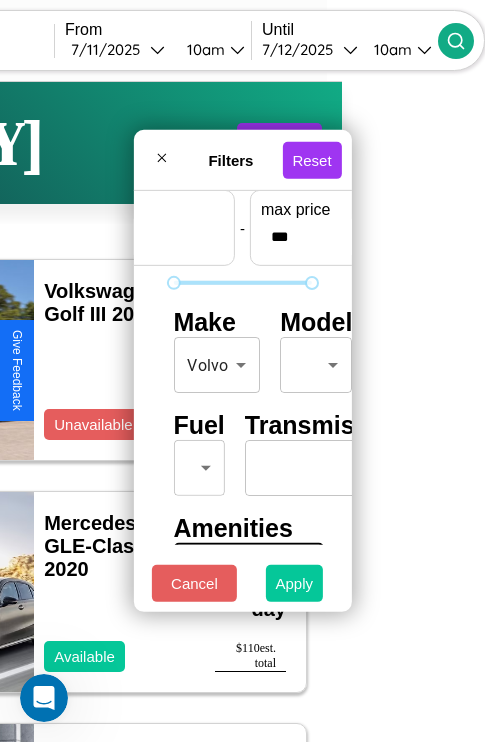 click on "Apply" at bounding box center (295, 583) 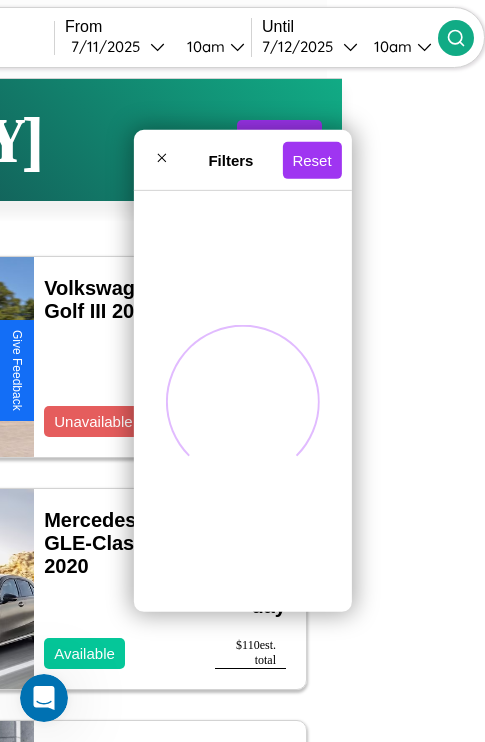 scroll, scrollTop: 0, scrollLeft: 167, axis: horizontal 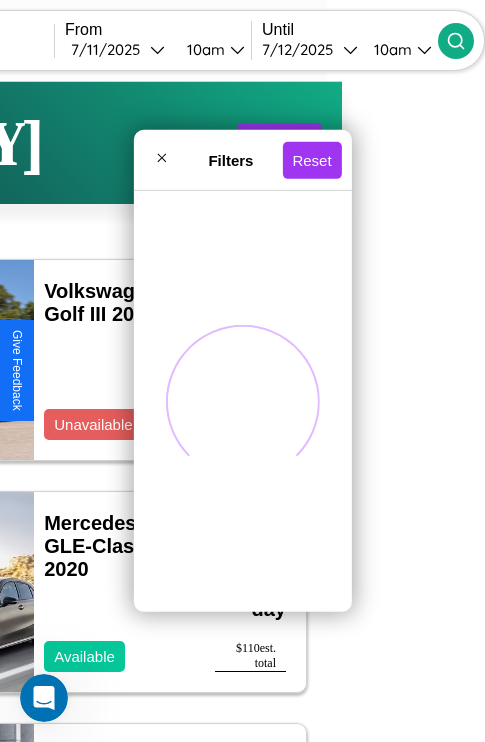 click on "Filters Reset" at bounding box center (242, 160) 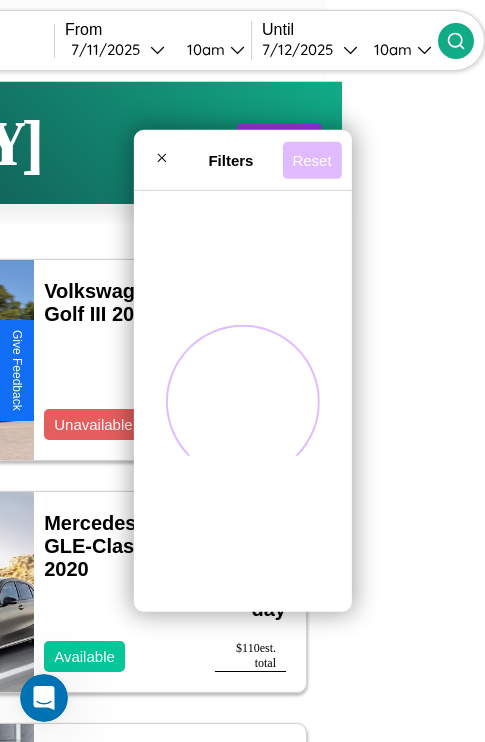 click on "Reset" at bounding box center (311, 159) 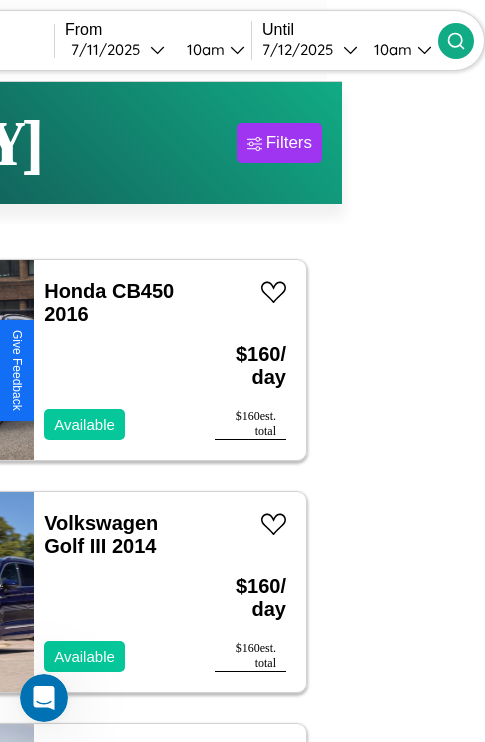 scroll, scrollTop: 51, scrollLeft: 96, axis: both 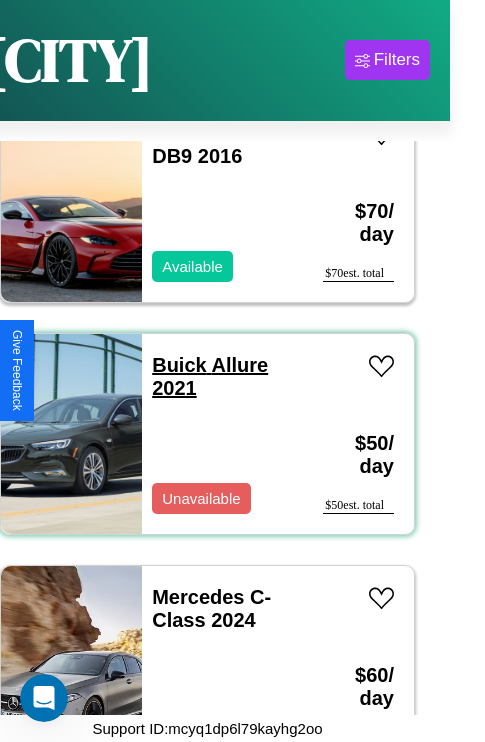 click on "Buick   Allure   2021" at bounding box center (210, 376) 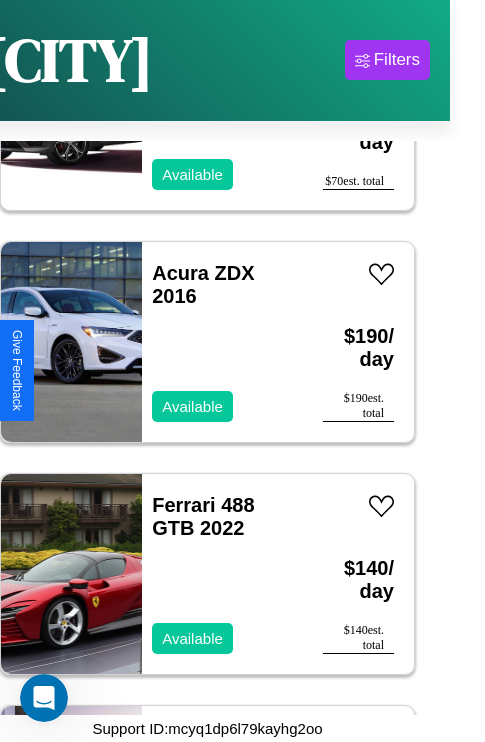 scroll, scrollTop: 26291, scrollLeft: 0, axis: vertical 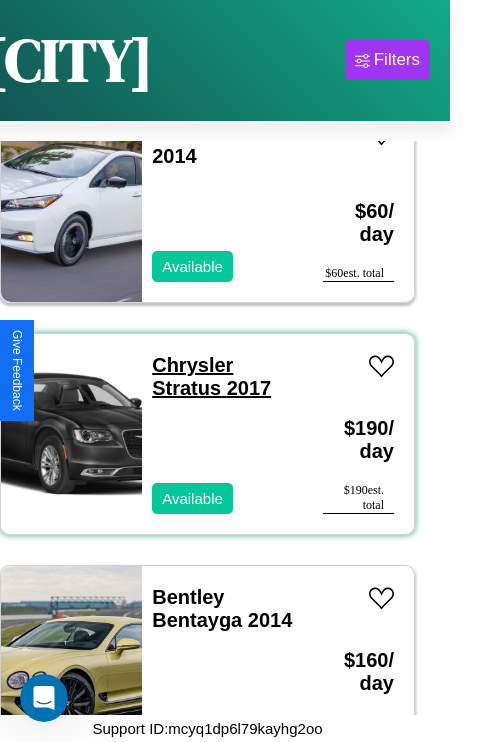 click on "Chrysler   Stratus   2017" at bounding box center [211, 376] 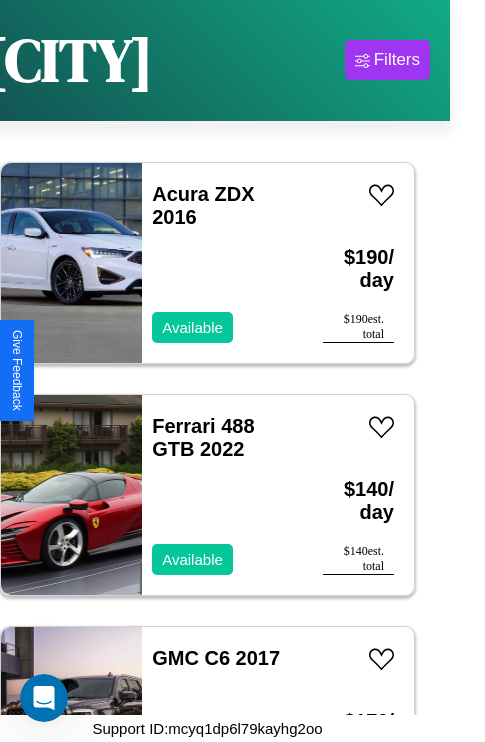 scroll, scrollTop: 27219, scrollLeft: 0, axis: vertical 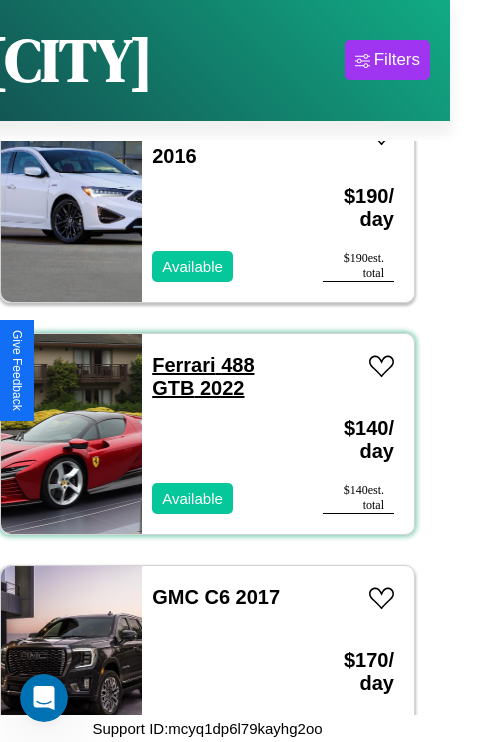 click on "Ferrari   488 GTB   2022" at bounding box center [203, 376] 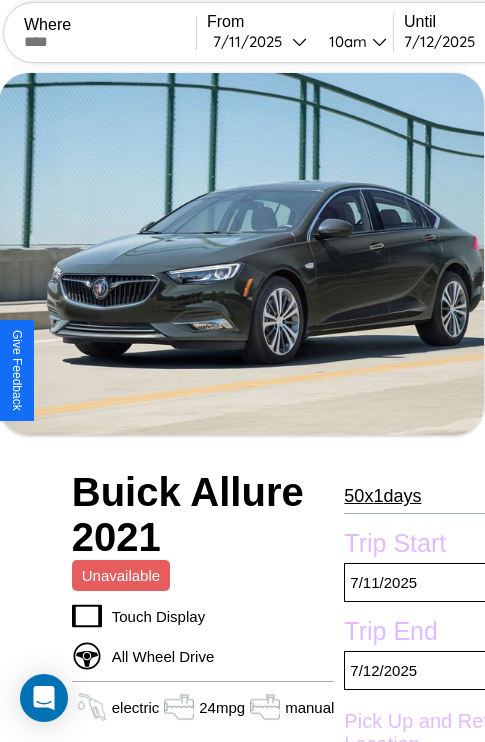 scroll, scrollTop: 763, scrollLeft: 60, axis: both 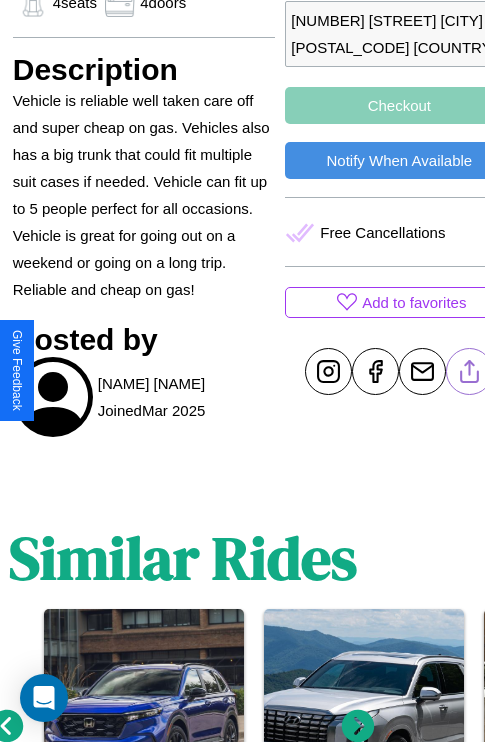 click 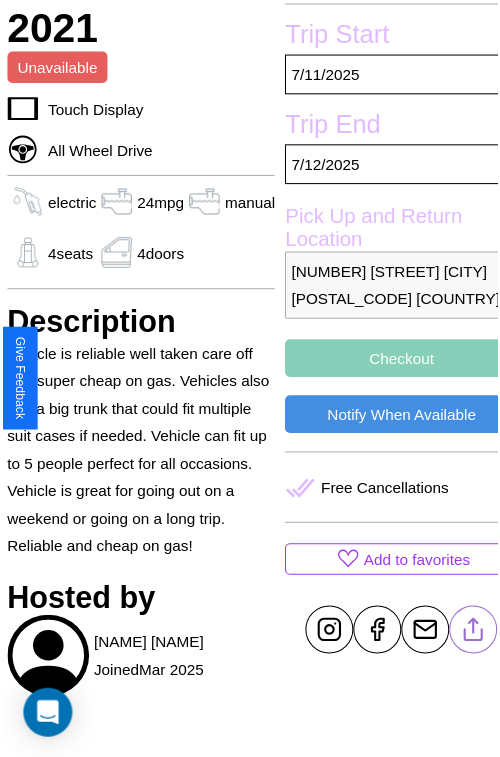 scroll, scrollTop: 219, scrollLeft: 80, axis: both 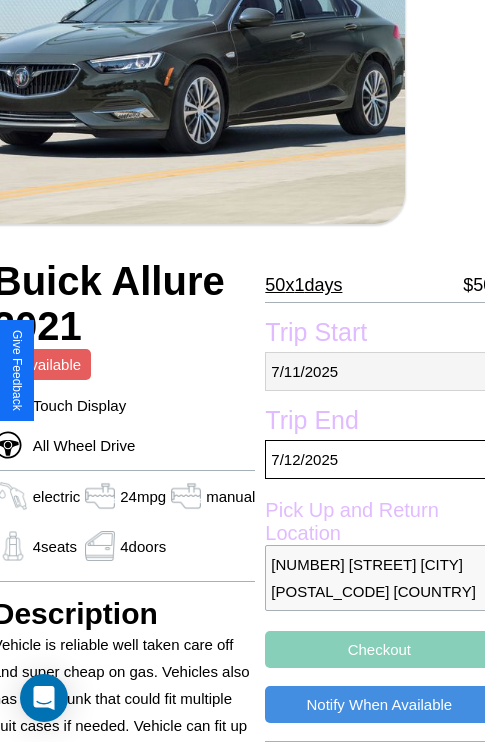 click on "[DATE]" at bounding box center (379, 371) 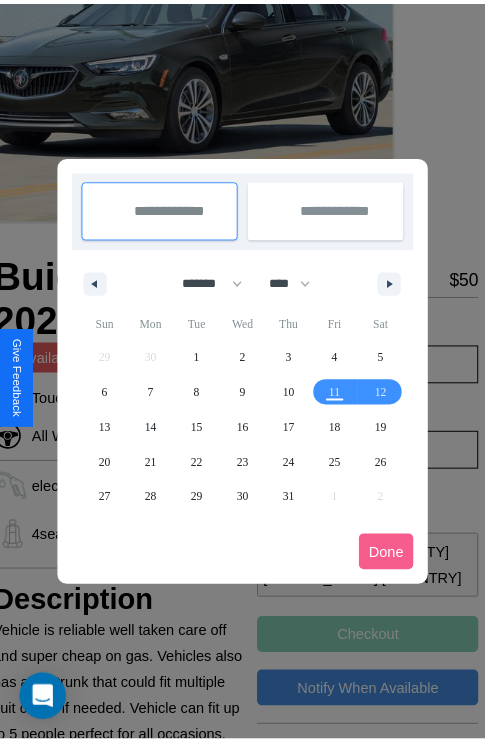 scroll, scrollTop: 0, scrollLeft: 80, axis: horizontal 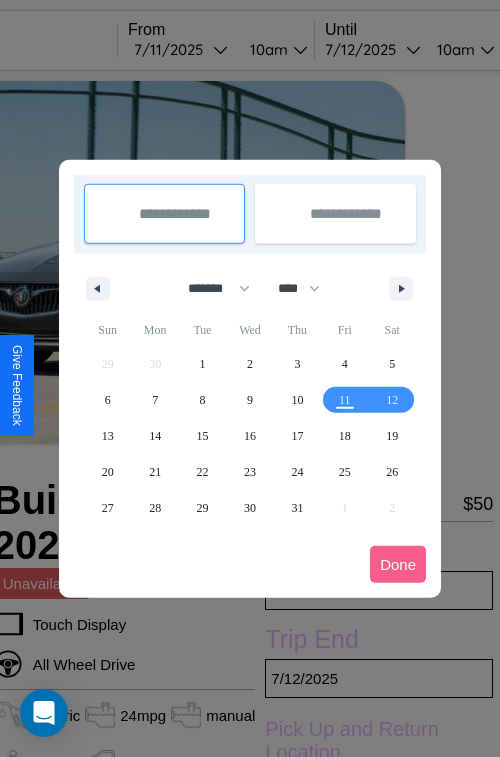 click at bounding box center [250, 378] 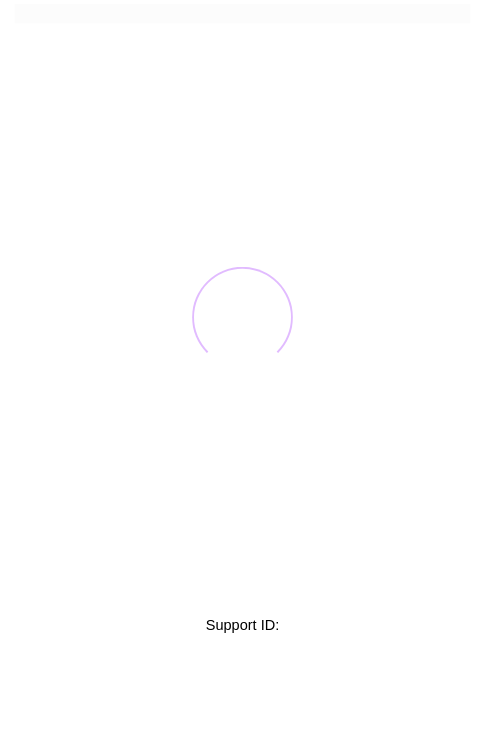 scroll, scrollTop: 0, scrollLeft: 0, axis: both 